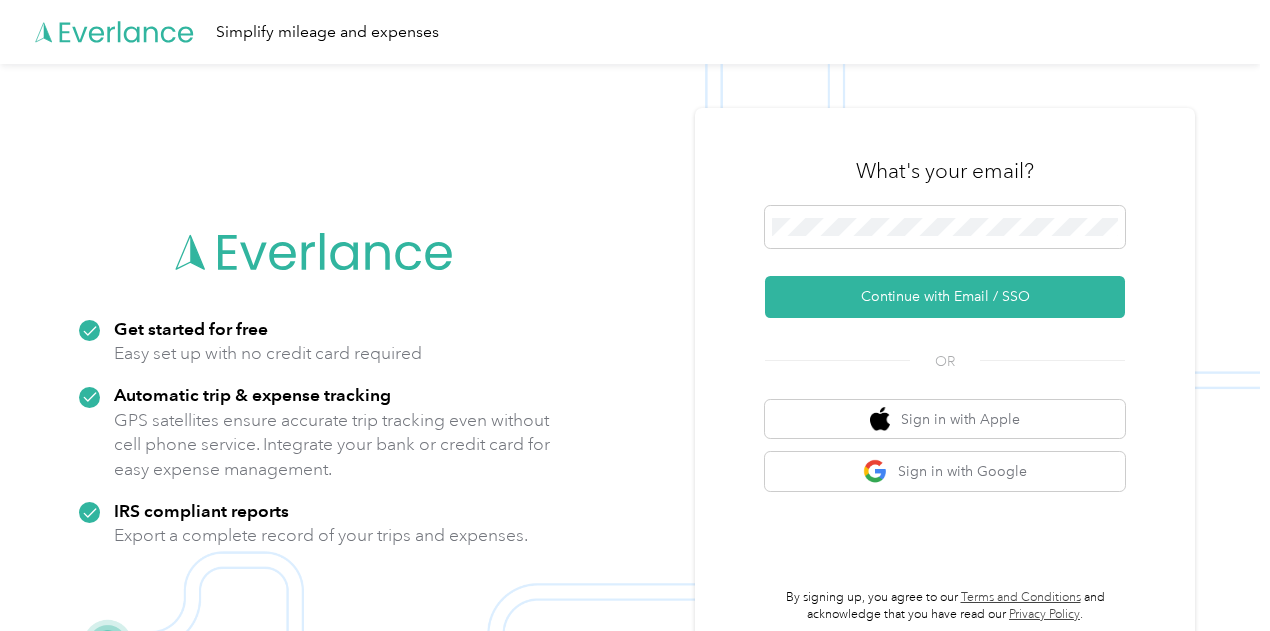 scroll, scrollTop: 0, scrollLeft: 0, axis: both 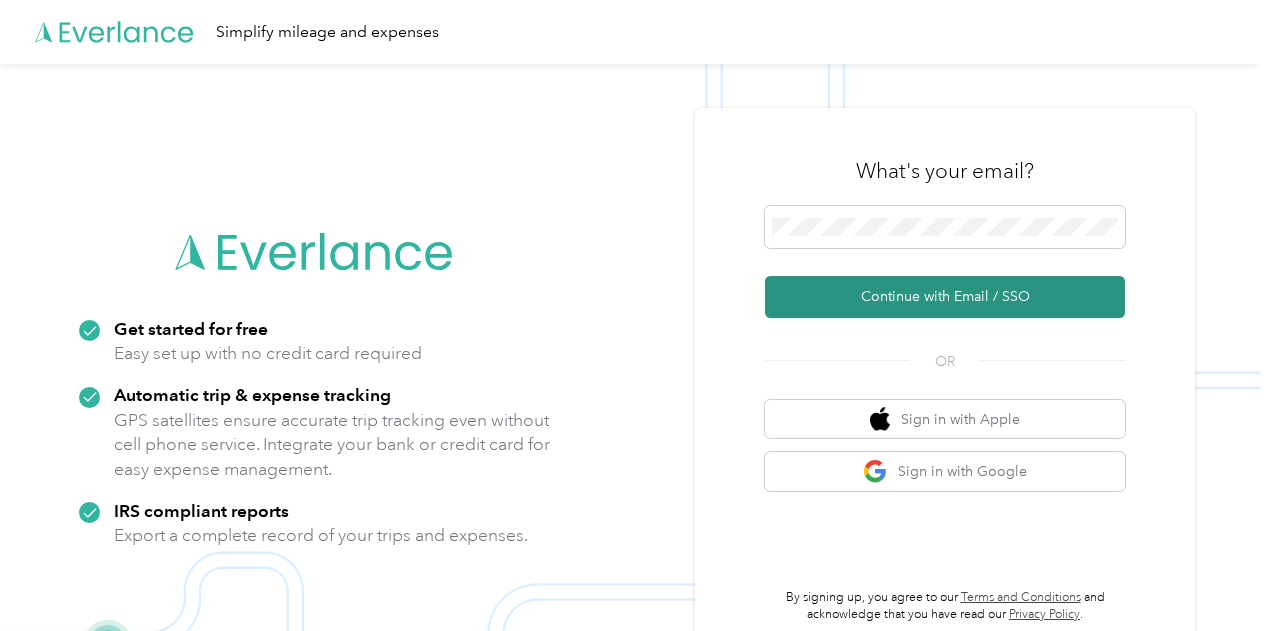 click on "Continue with Email / SSO" at bounding box center (945, 297) 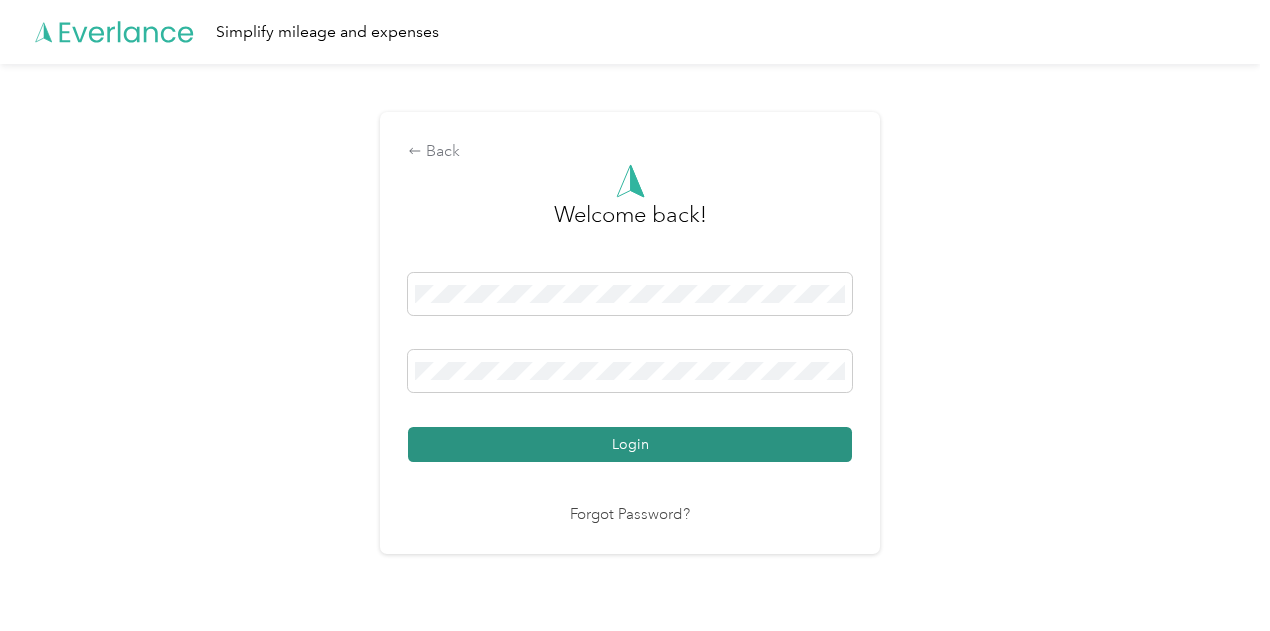 click on "Login" at bounding box center (630, 444) 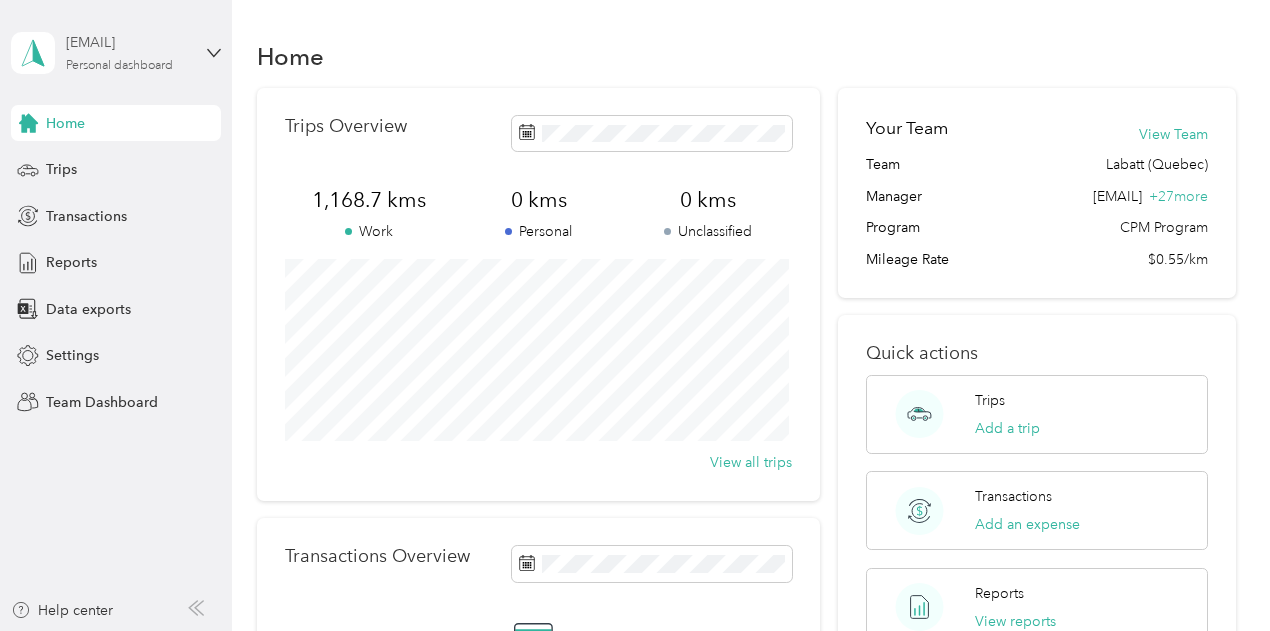 click on "[EMAIL] Personal dashboard" at bounding box center (128, 52) 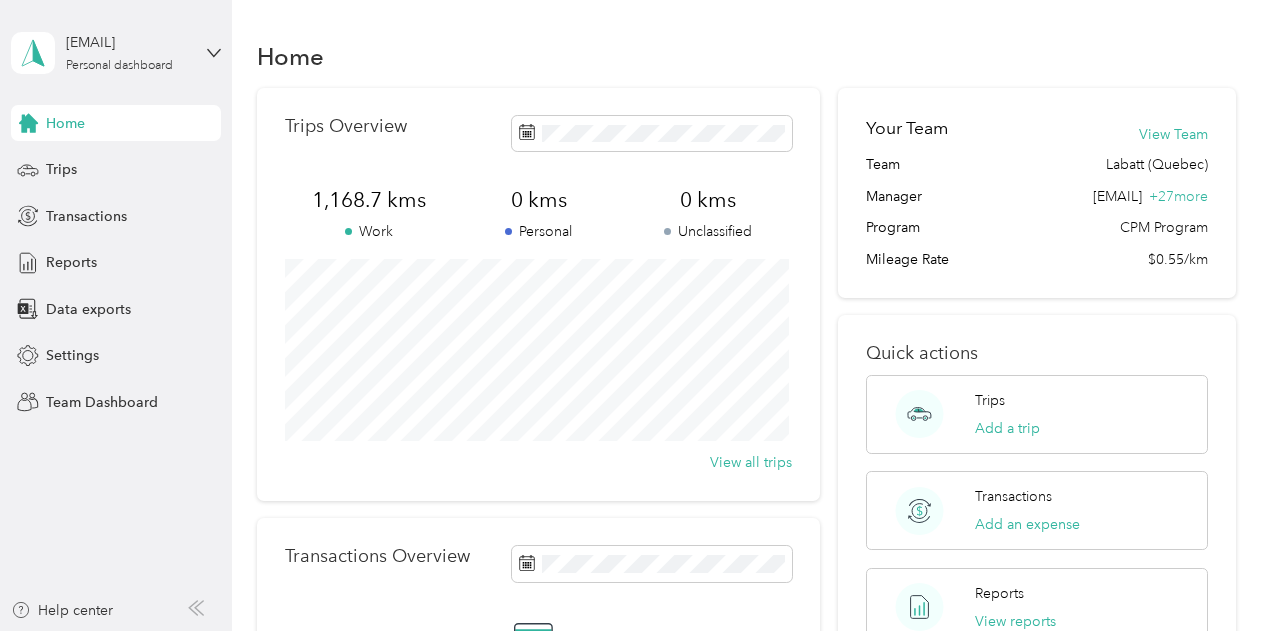 click on "Team dashboard" at bounding box center [82, 163] 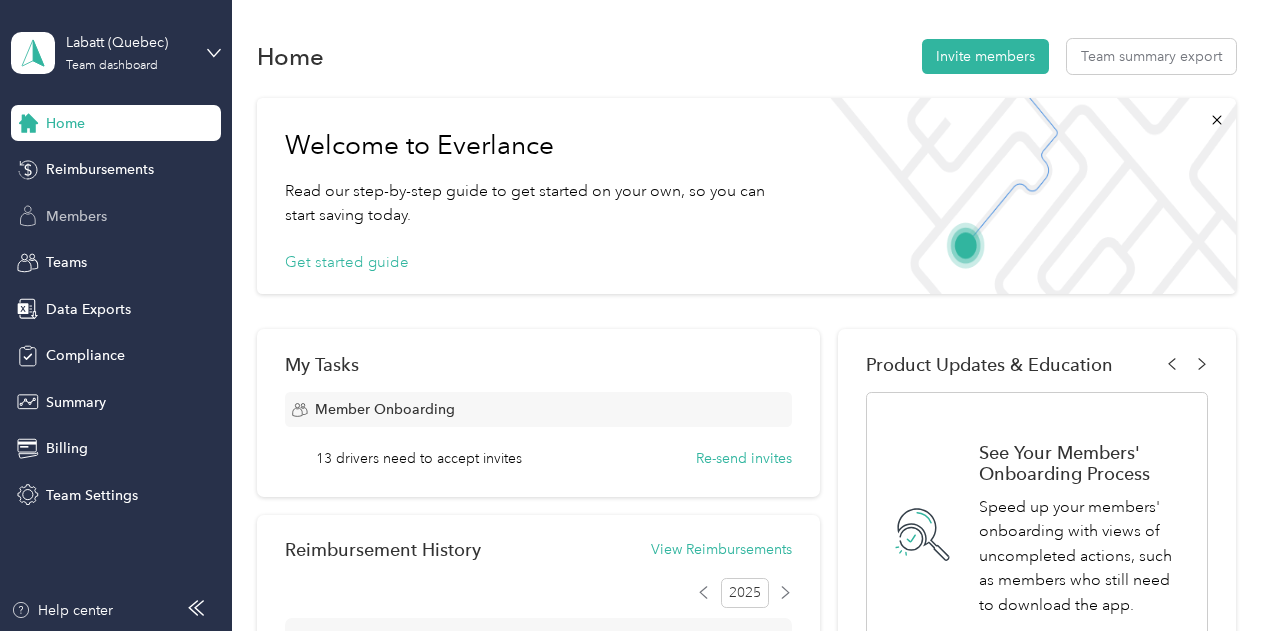 click on "Members" at bounding box center [76, 216] 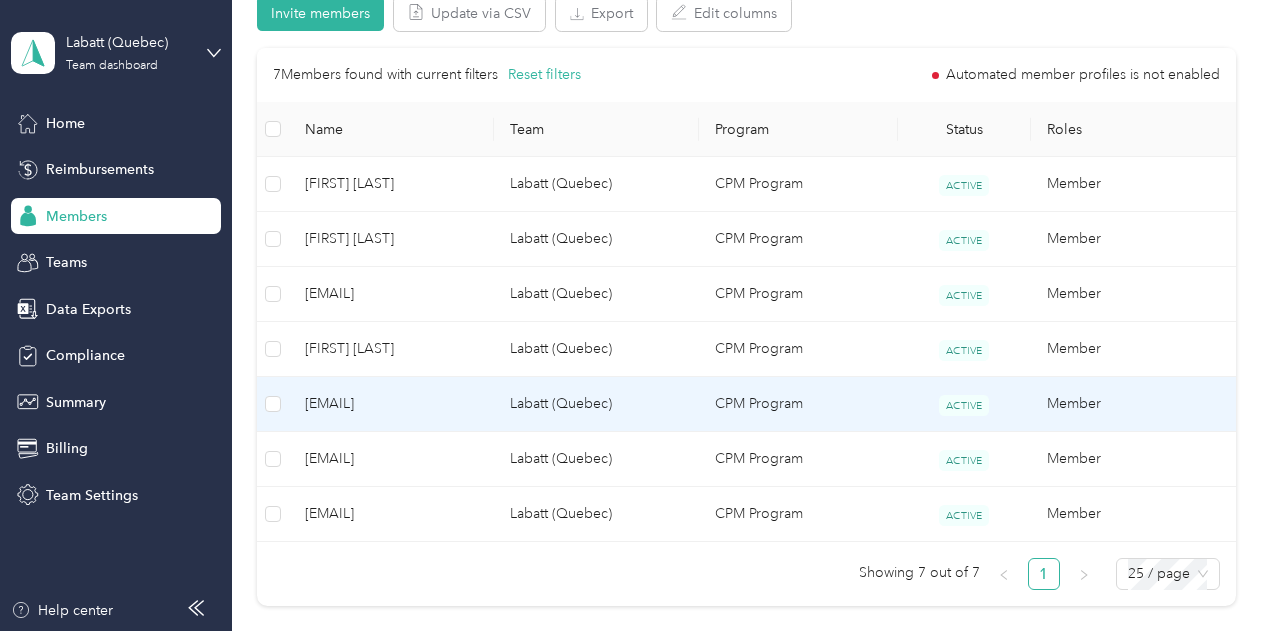 scroll, scrollTop: 437, scrollLeft: 0, axis: vertical 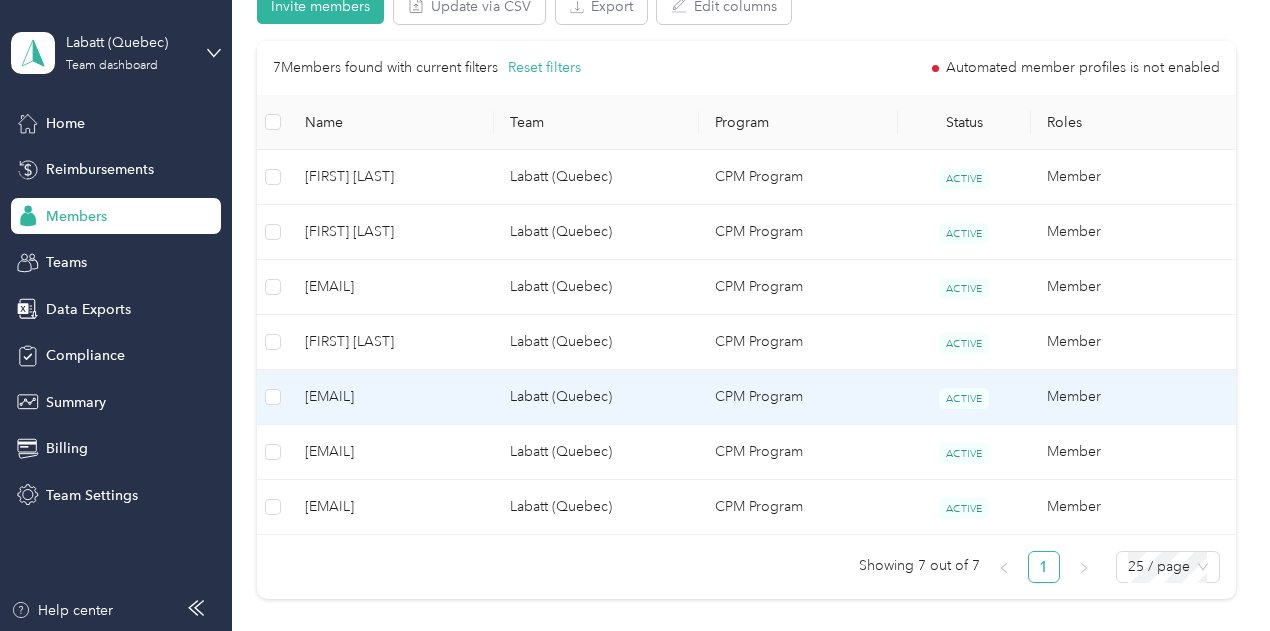 click on "[EMAIL]" at bounding box center [391, 397] 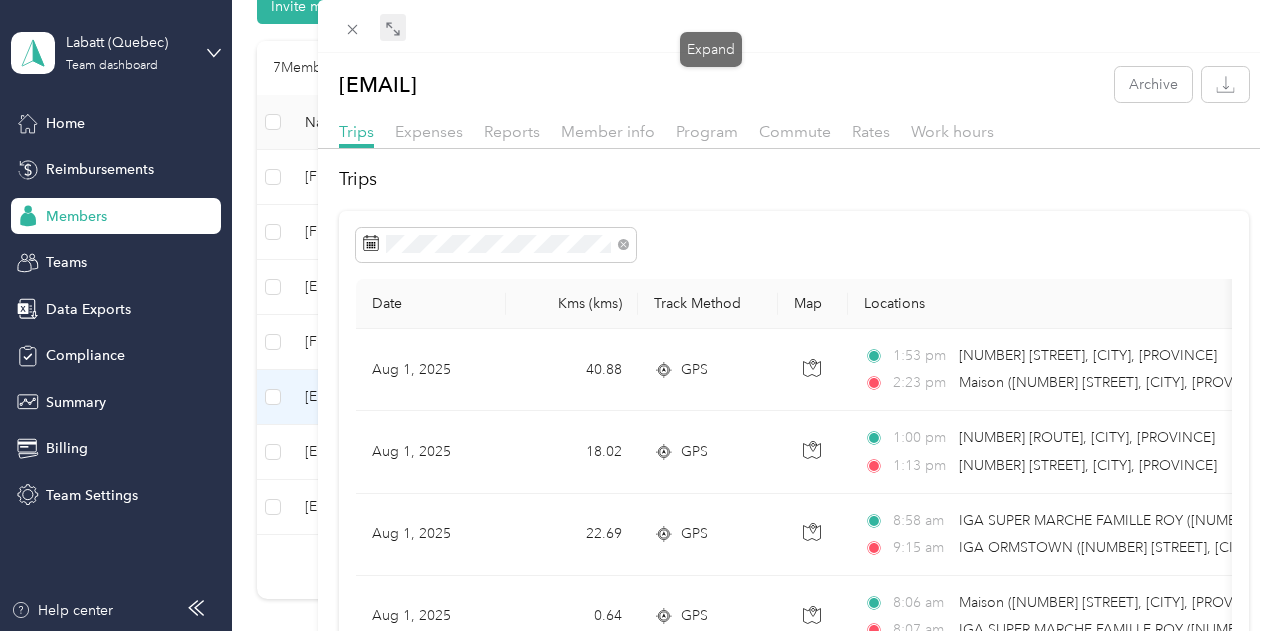 click 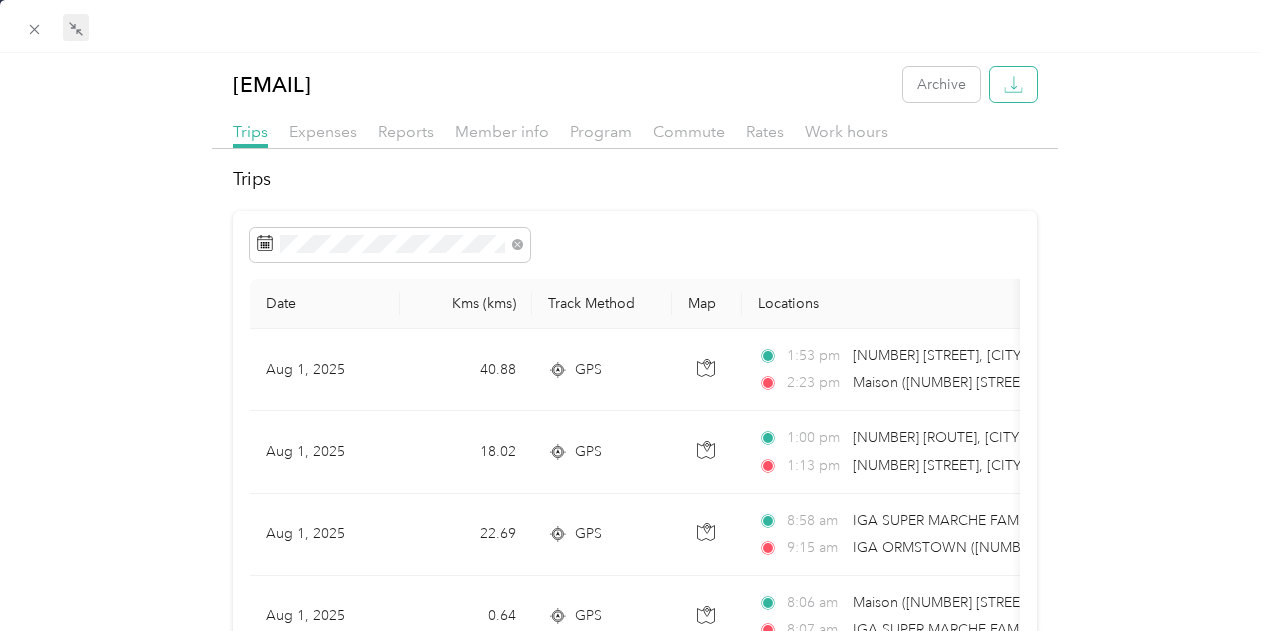 click 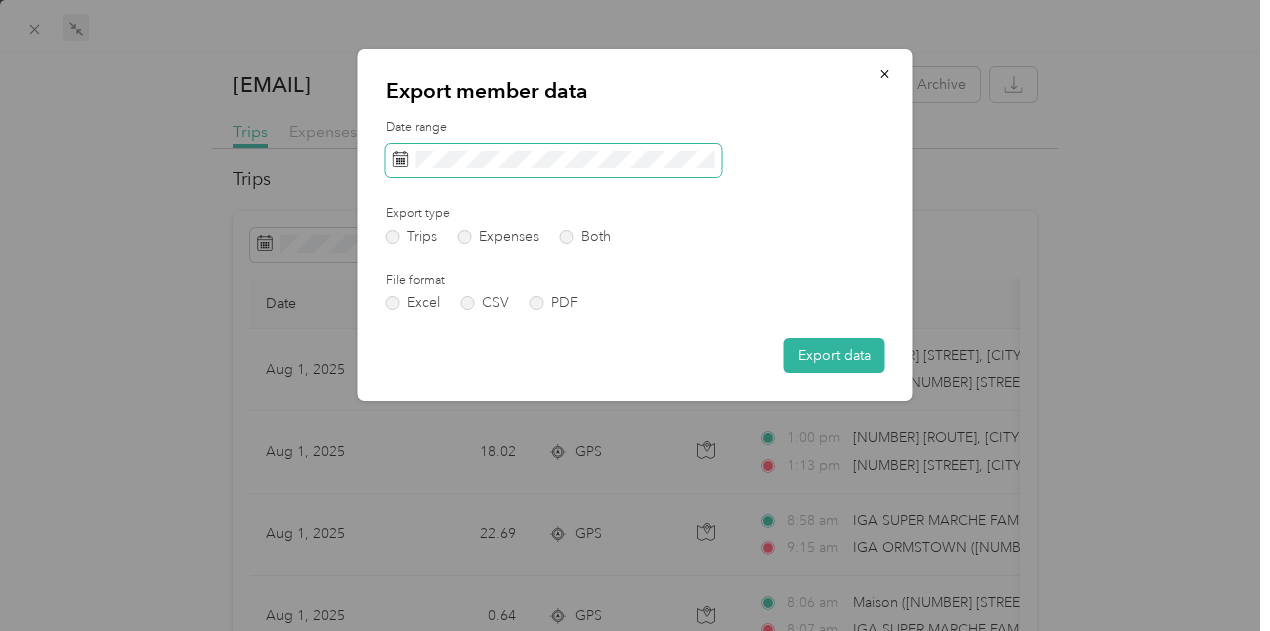 click 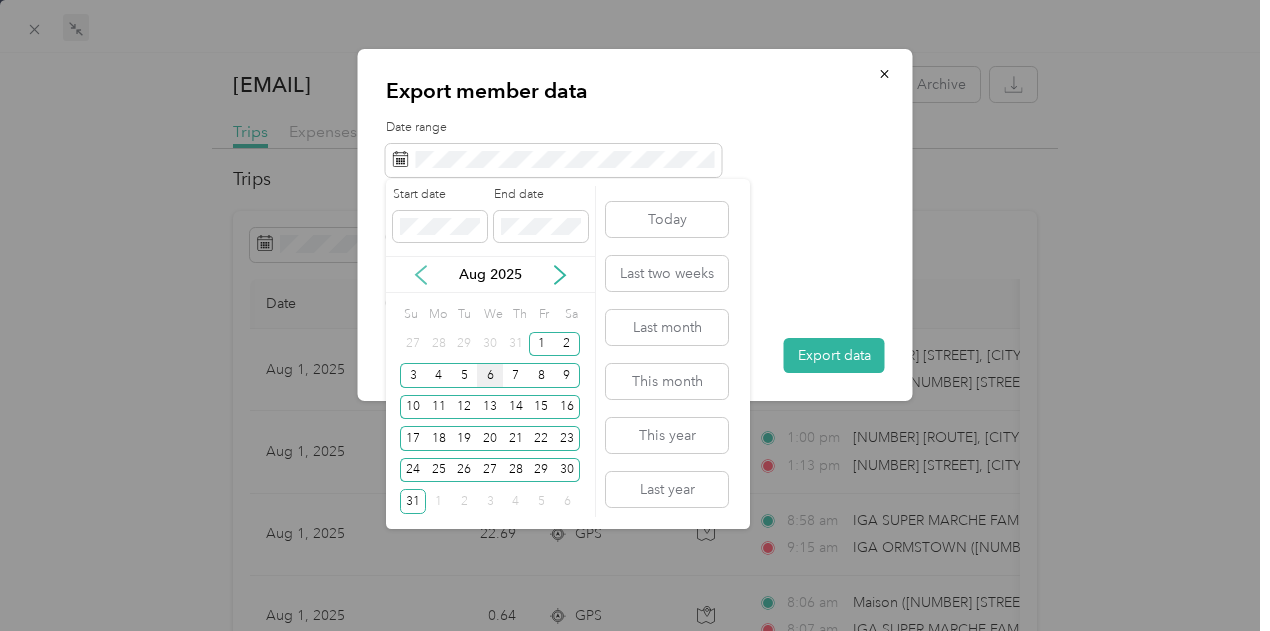 click 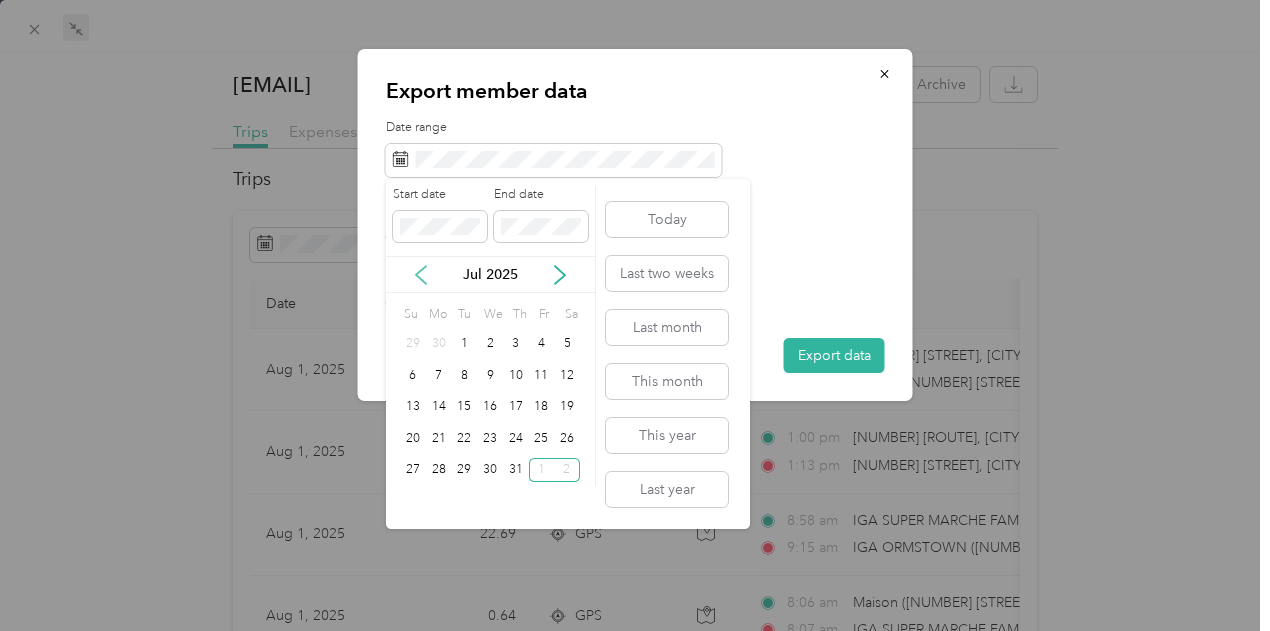 click 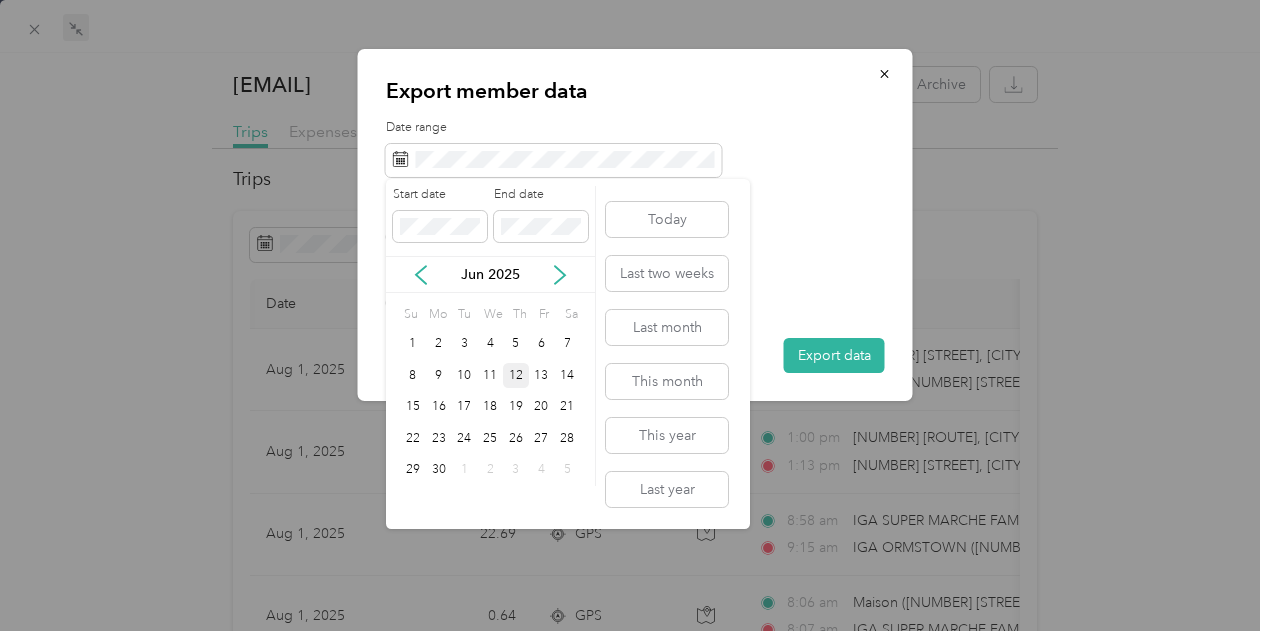 click on "12" at bounding box center [516, 375] 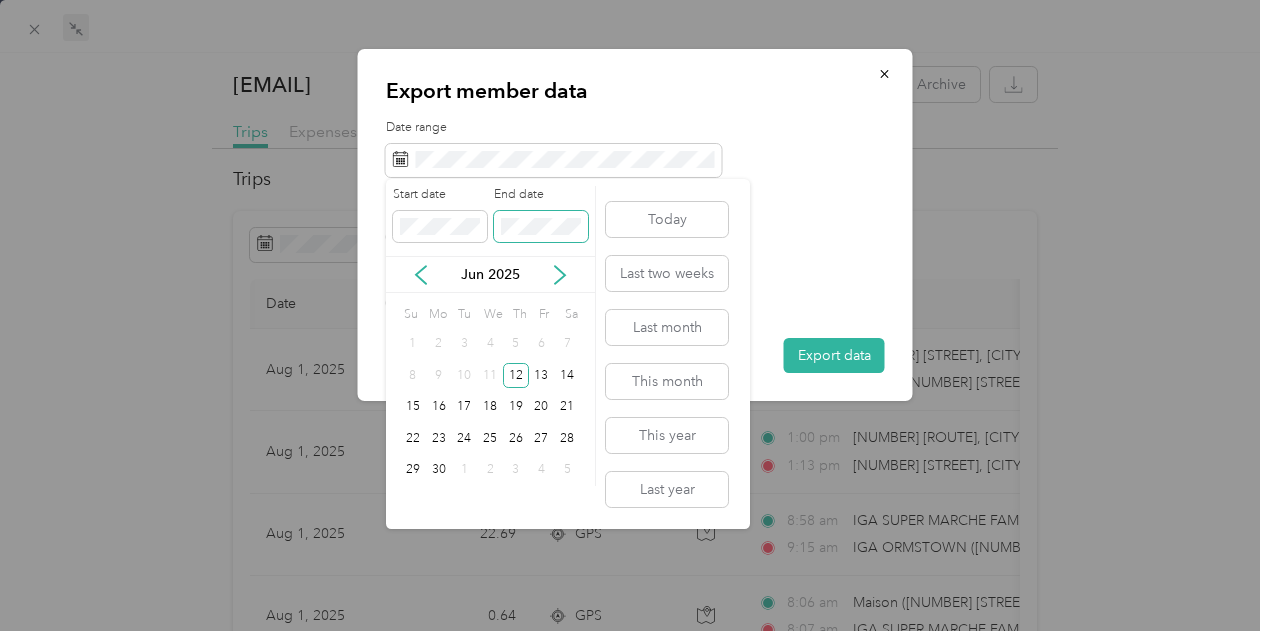 click at bounding box center [541, 227] 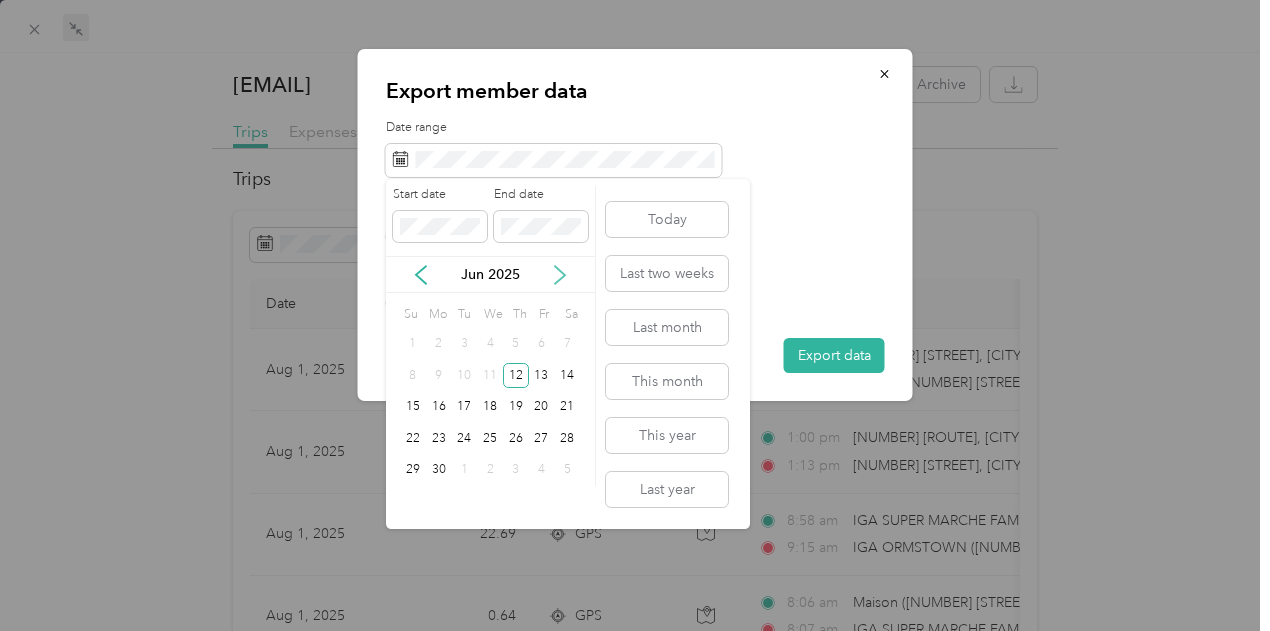 click 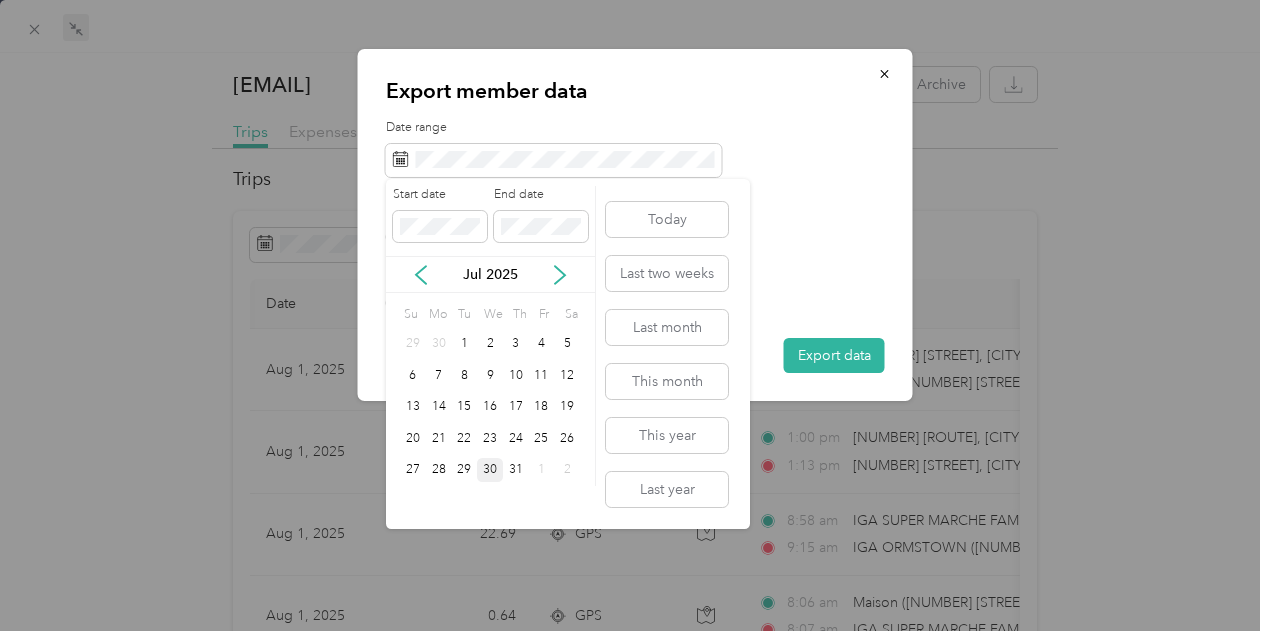 click on "30" at bounding box center (490, 470) 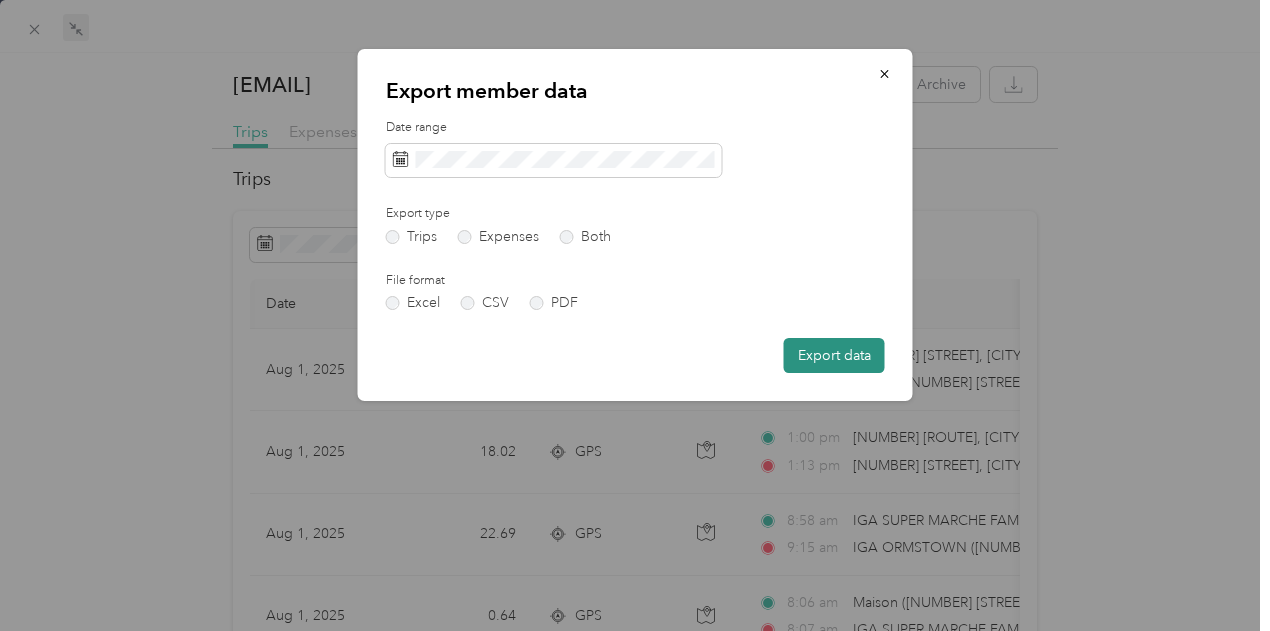 click on "Export data" at bounding box center (834, 355) 